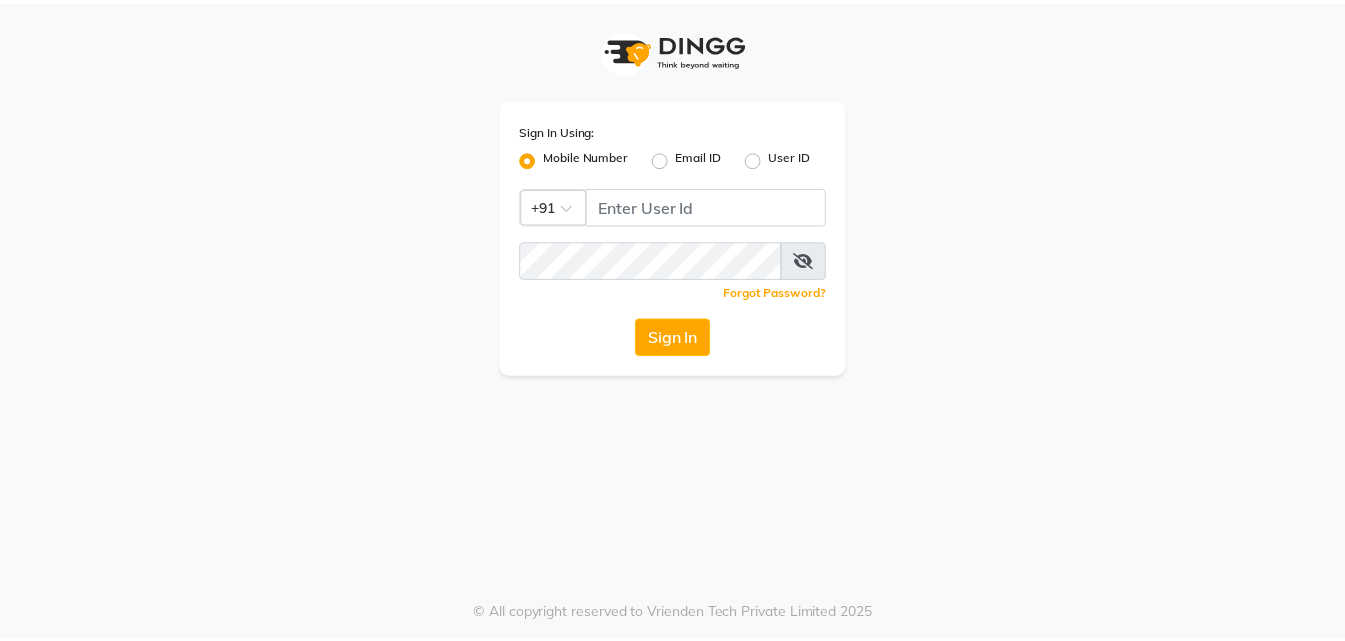 scroll, scrollTop: 0, scrollLeft: 0, axis: both 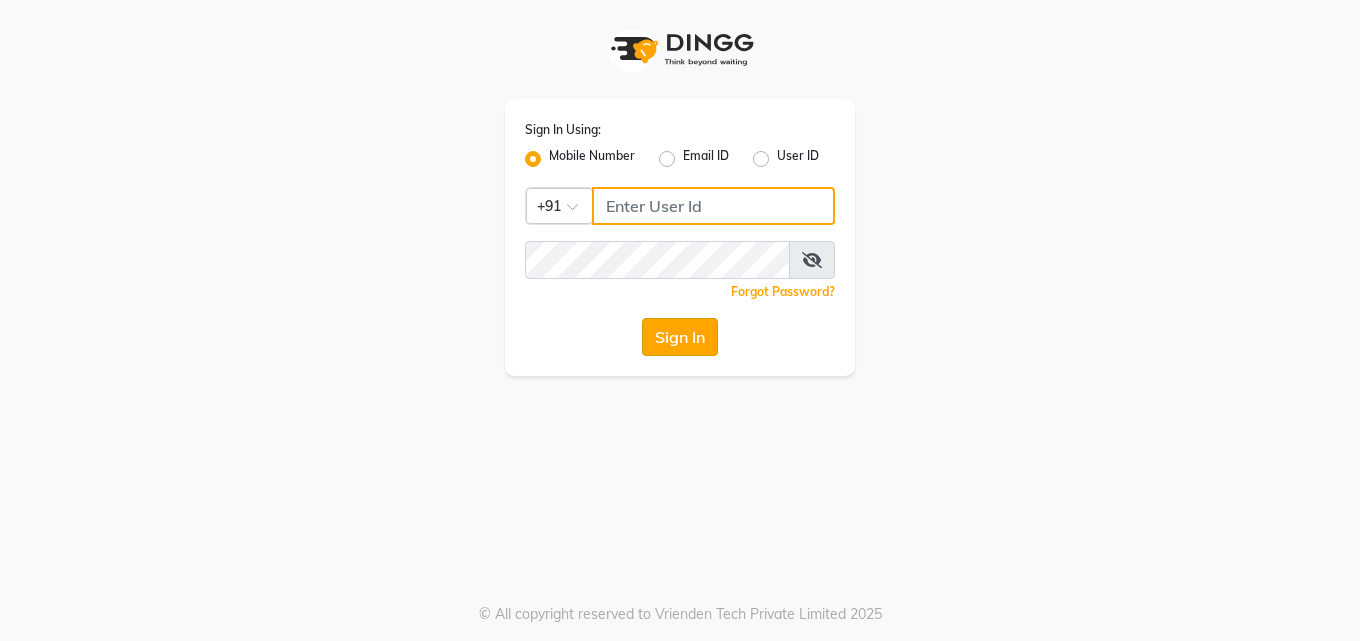 type on "9137516783" 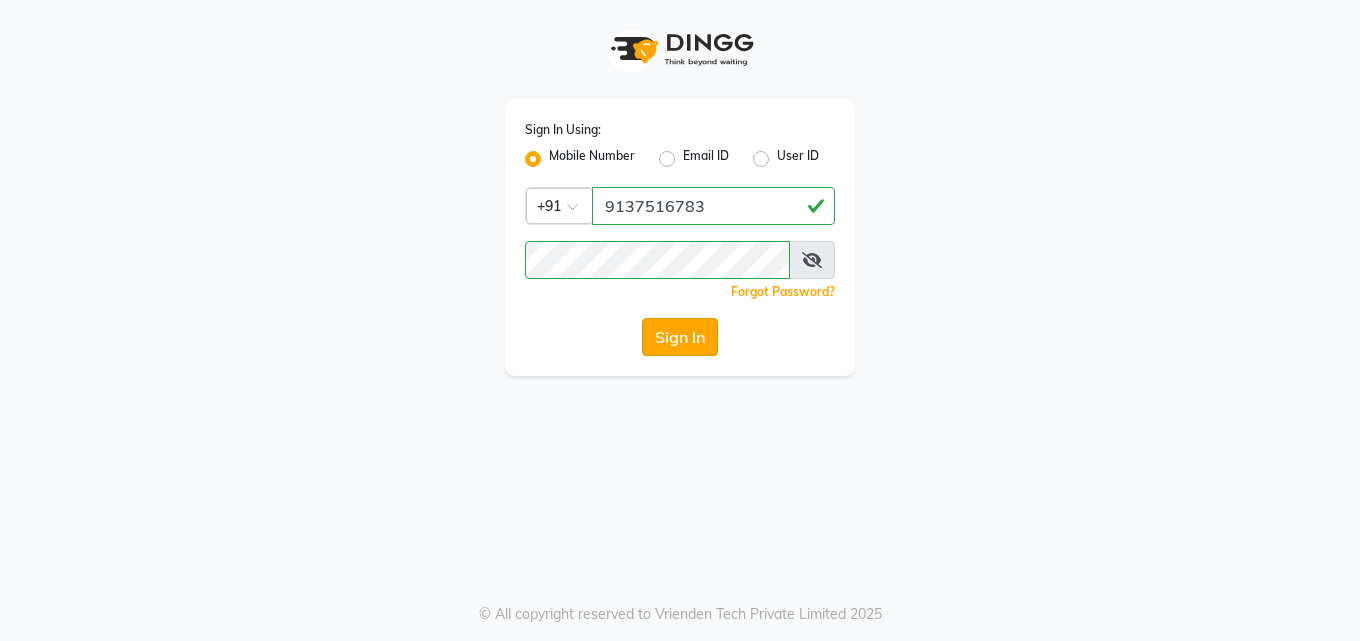 click on "Sign In" 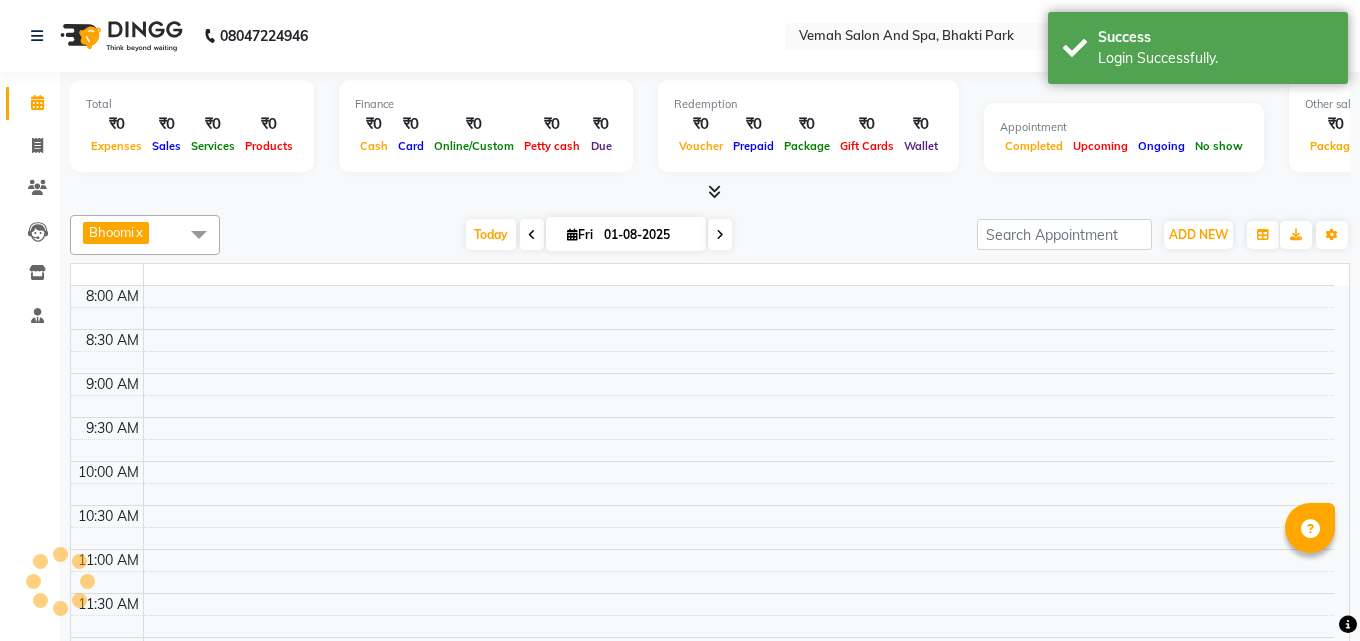 click on "8:00 AM 8:30 AM 9:00 AM 9:30 AM 10:00 AM 10:30 AM 11:00 AM 11:30 AM 12:00 PM 12:30 PM 1:00 PM 1:30 PM 2:00 PM 2:30 PM 3:00 PM 3:30 PM 4:00 PM 4:30 PM 5:00 PM 5:30 PM 6:00 PM 6:30 PM 7:00 PM 7:30 PM 8:00 PM 8:30 PM 9:00 PM 9:30 PM 10:00 PM 10:30 PM" at bounding box center [702, 945] 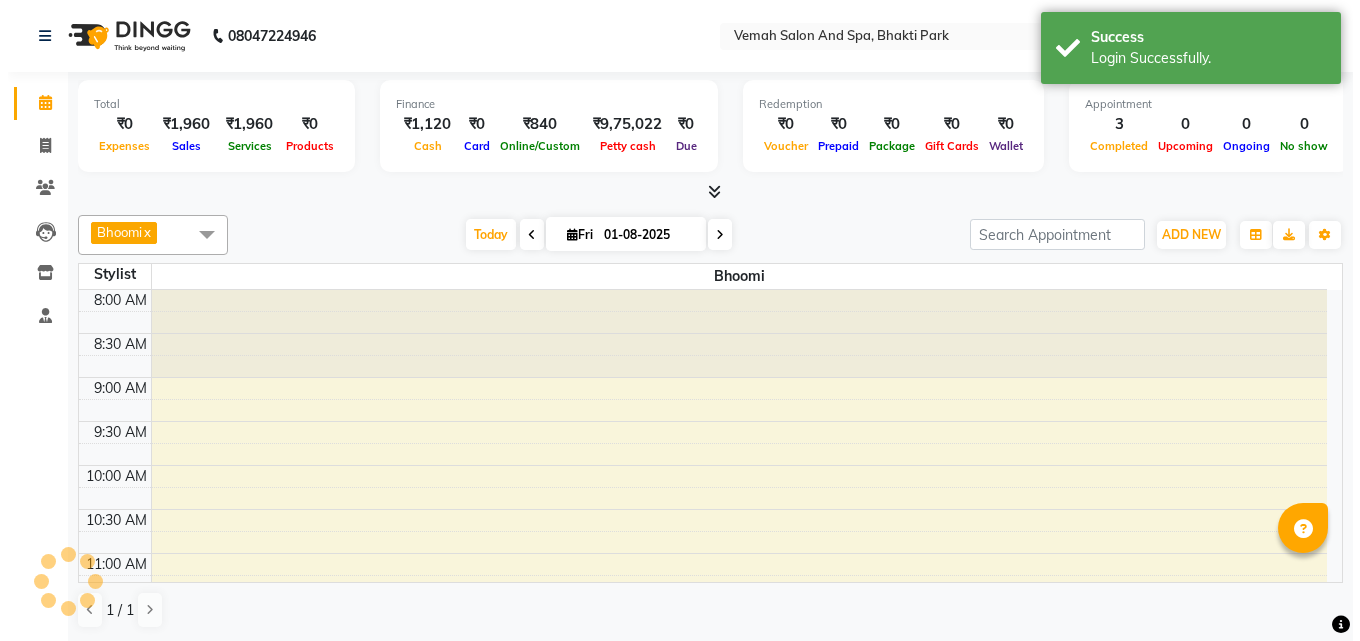 scroll, scrollTop: 0, scrollLeft: 0, axis: both 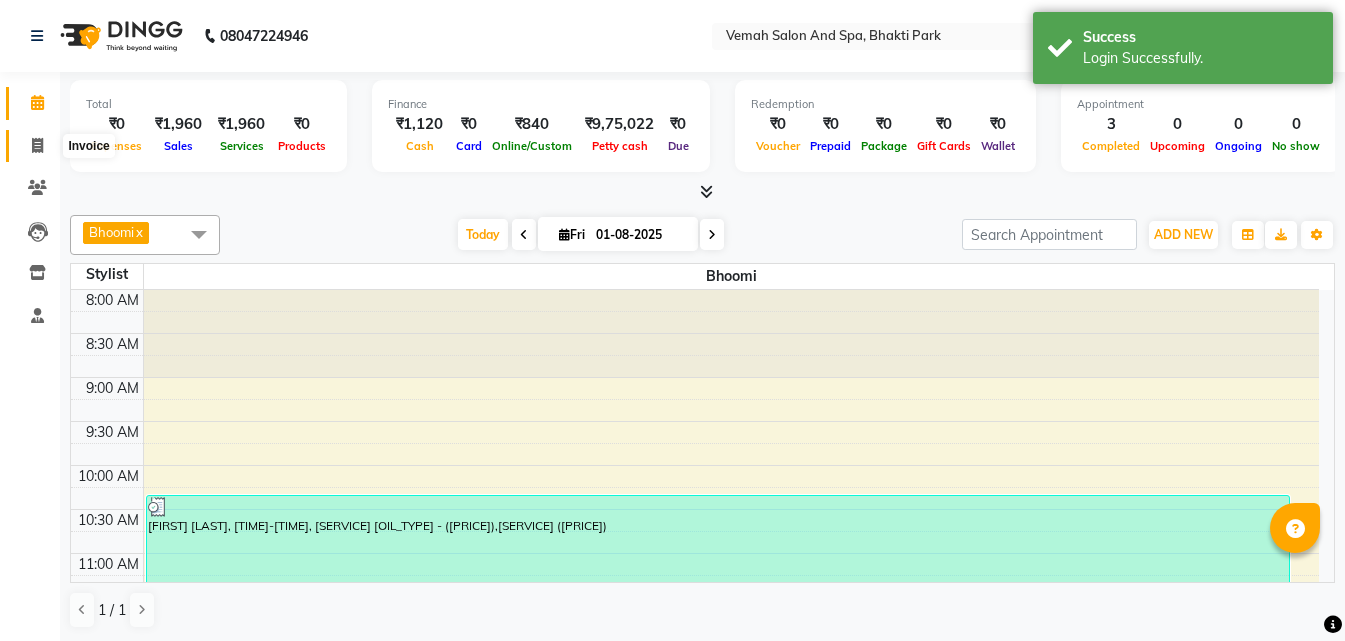 click 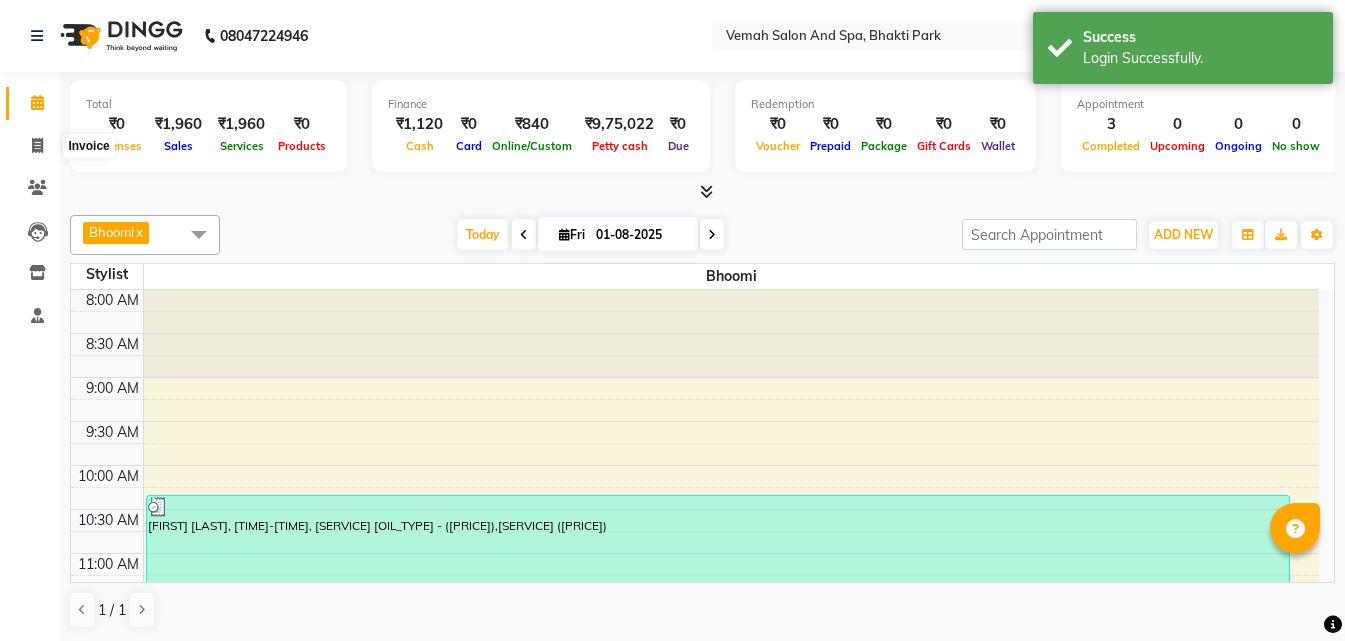 select on "service" 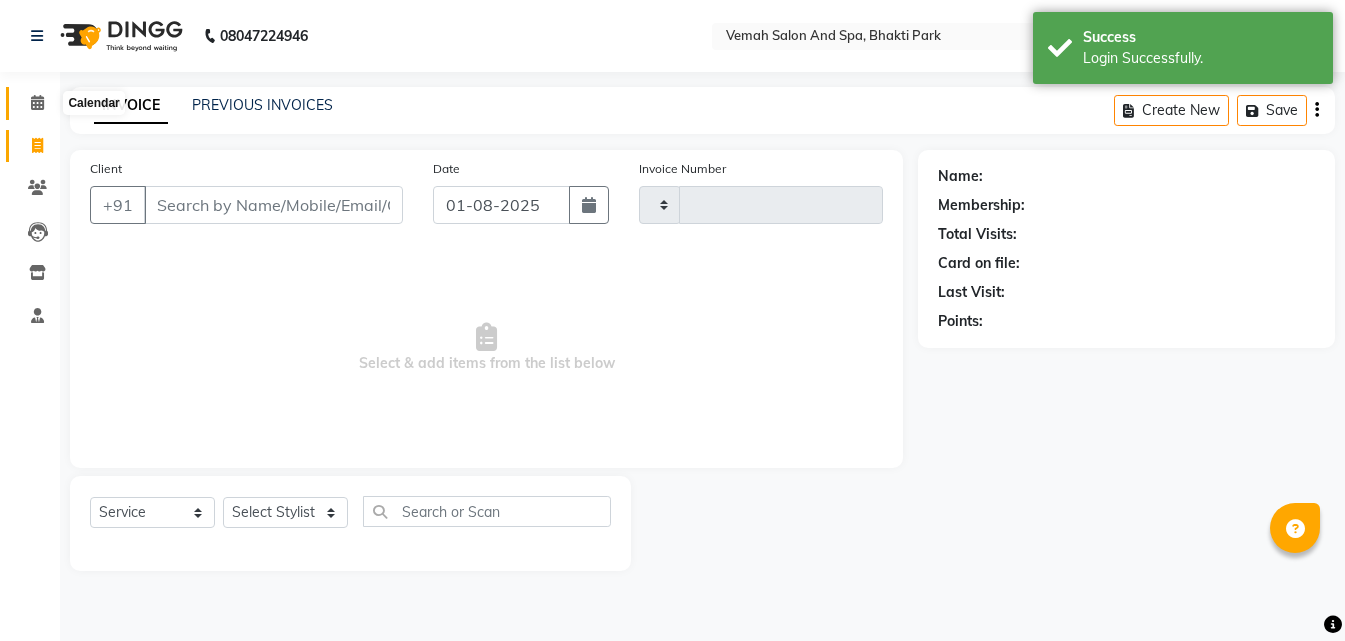 click 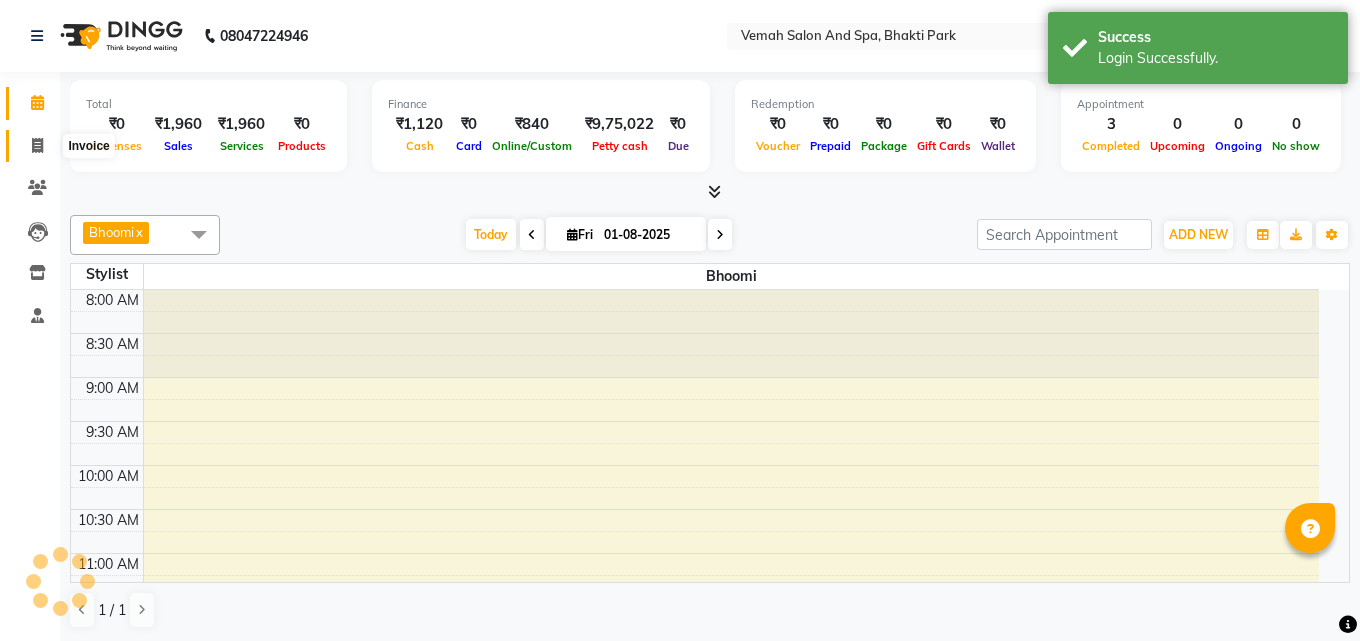 click 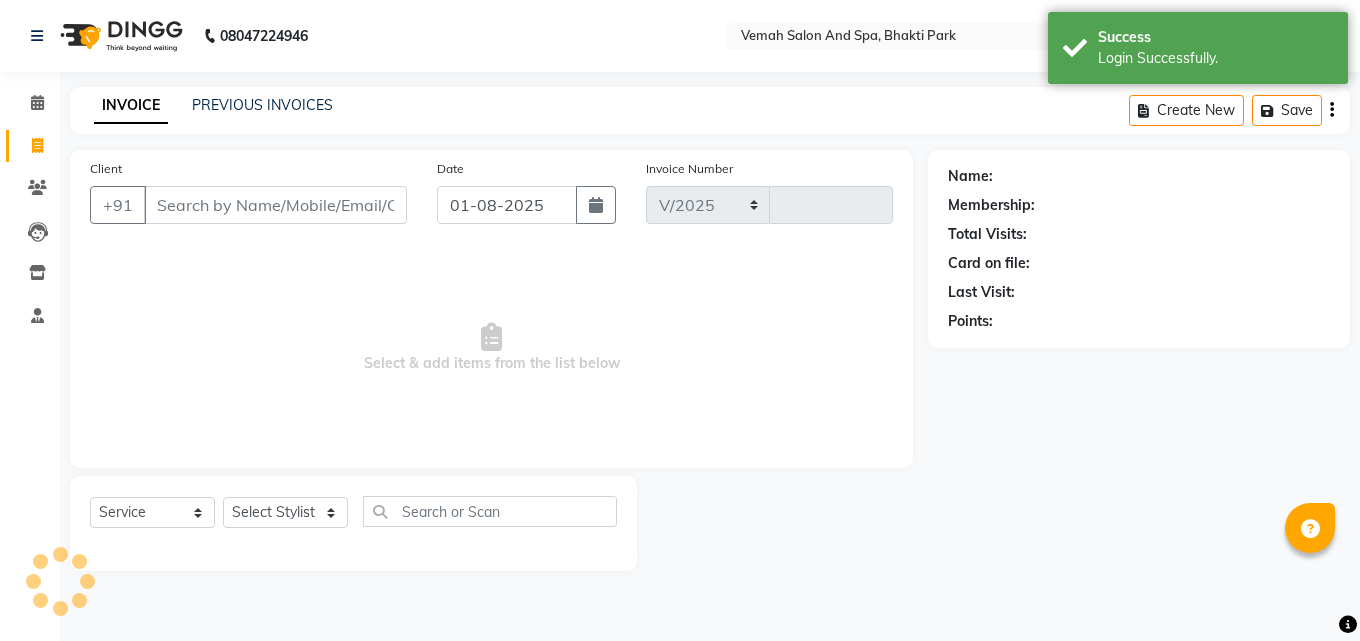 select on "7315" 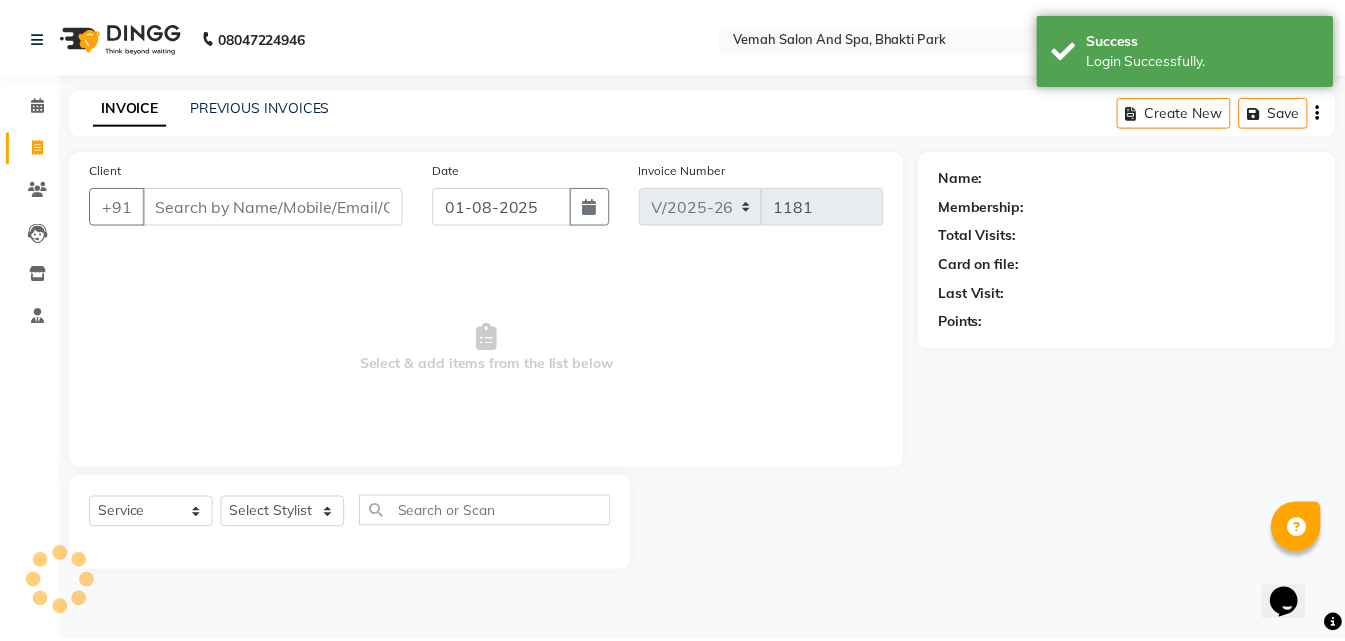 scroll, scrollTop: 0, scrollLeft: 0, axis: both 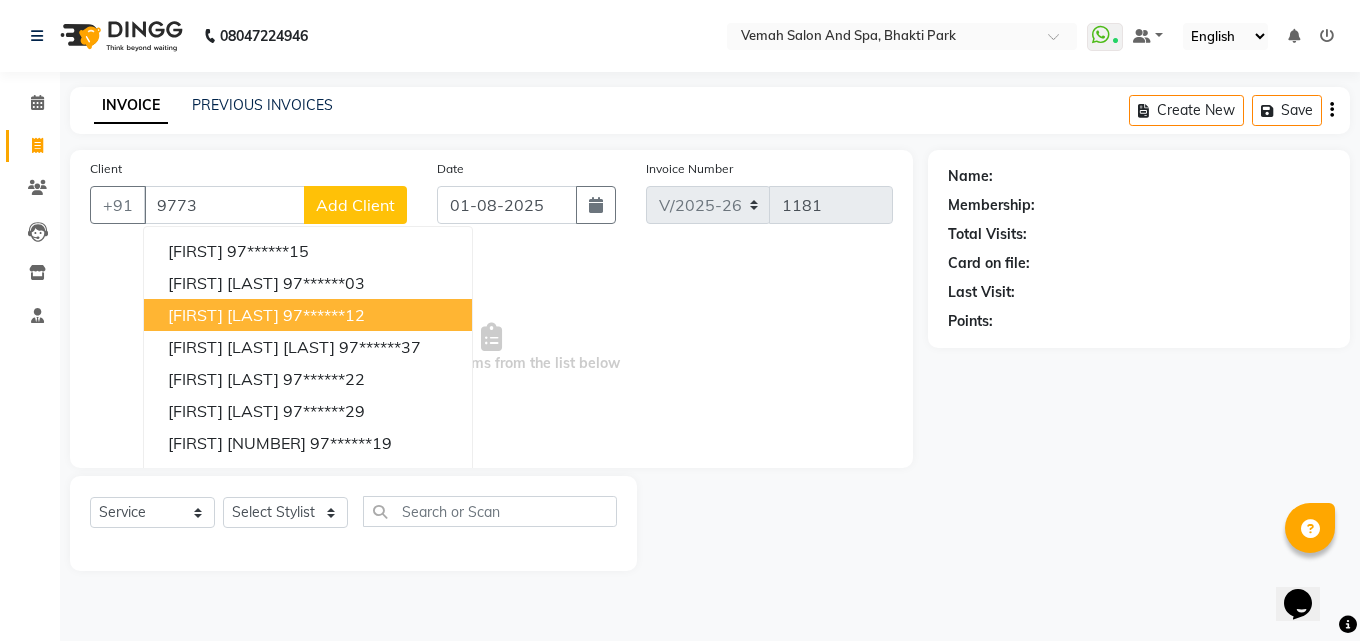 click on "97******12" at bounding box center (324, 315) 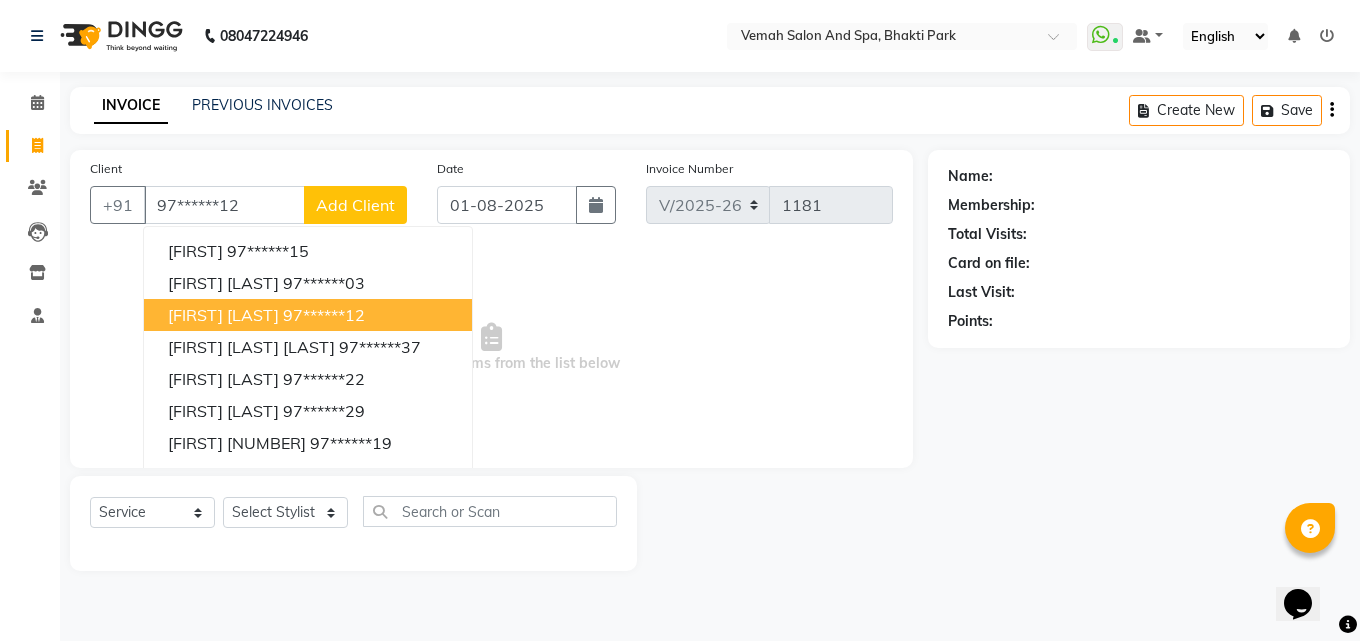 type on "97******12" 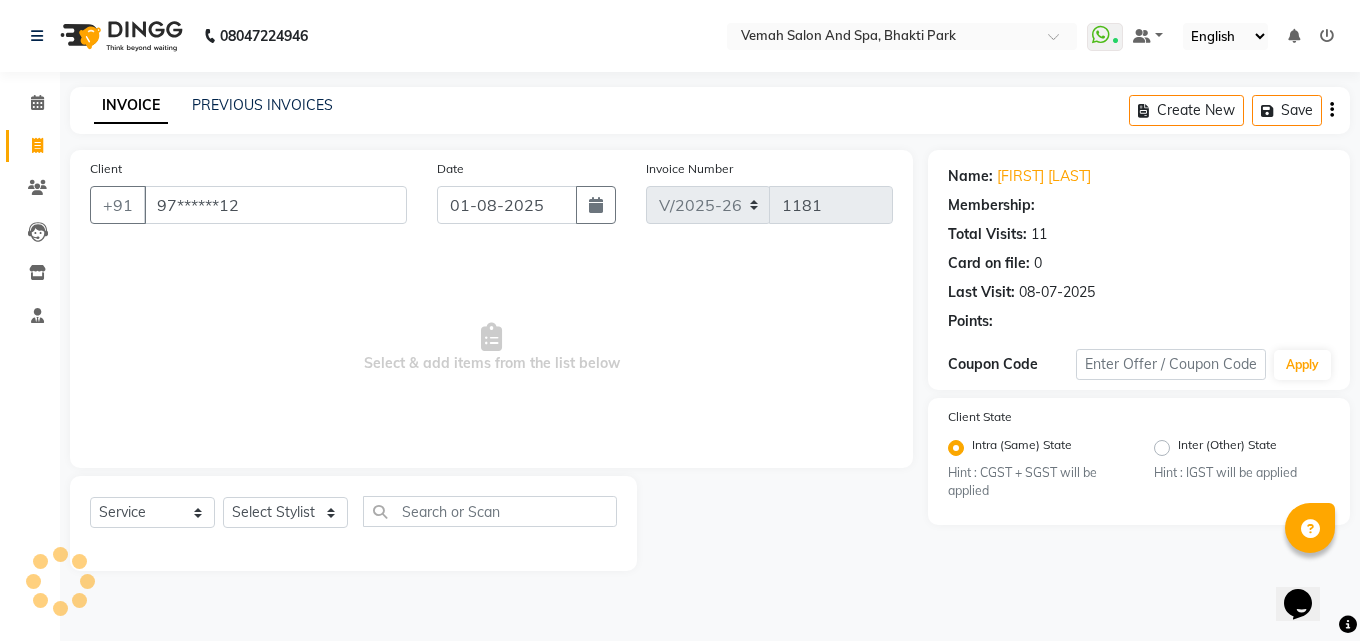 select on "1: Object" 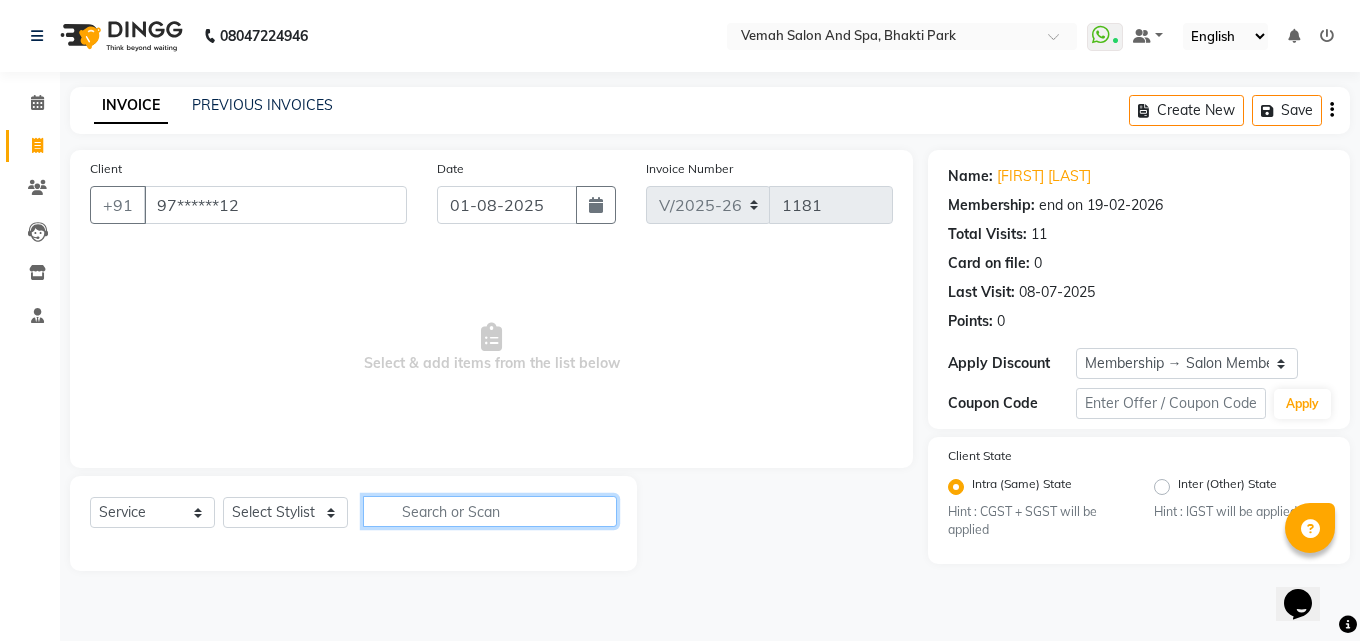 click 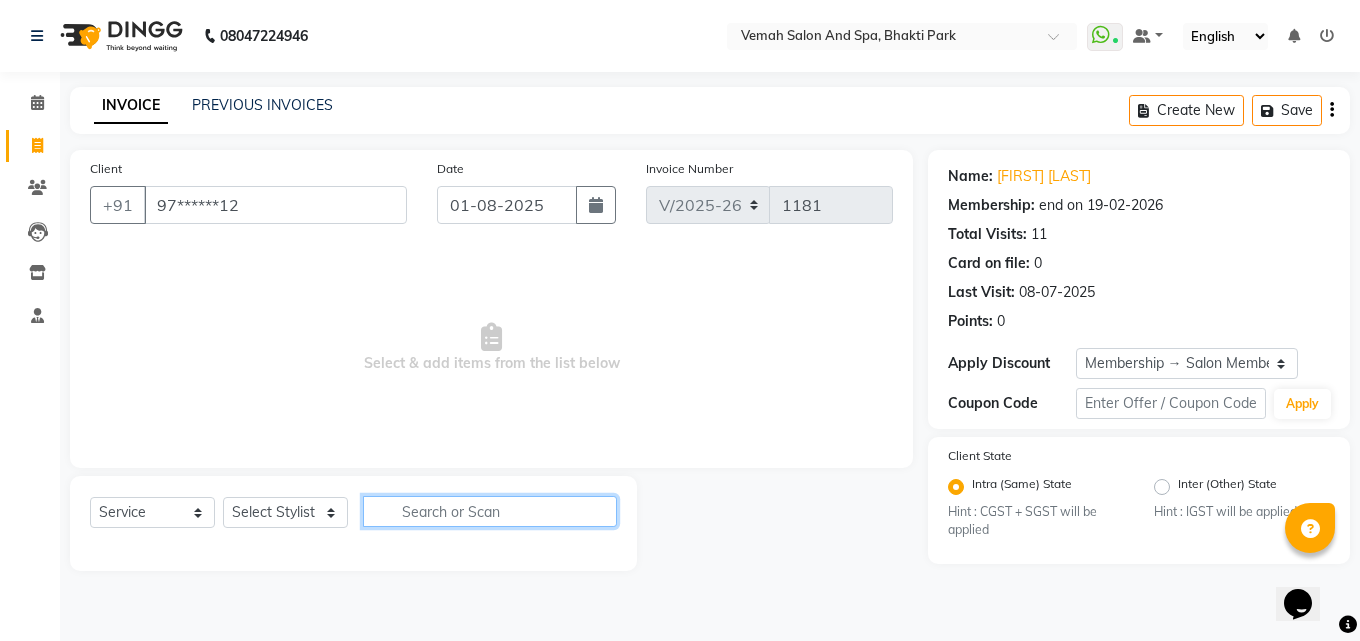 click 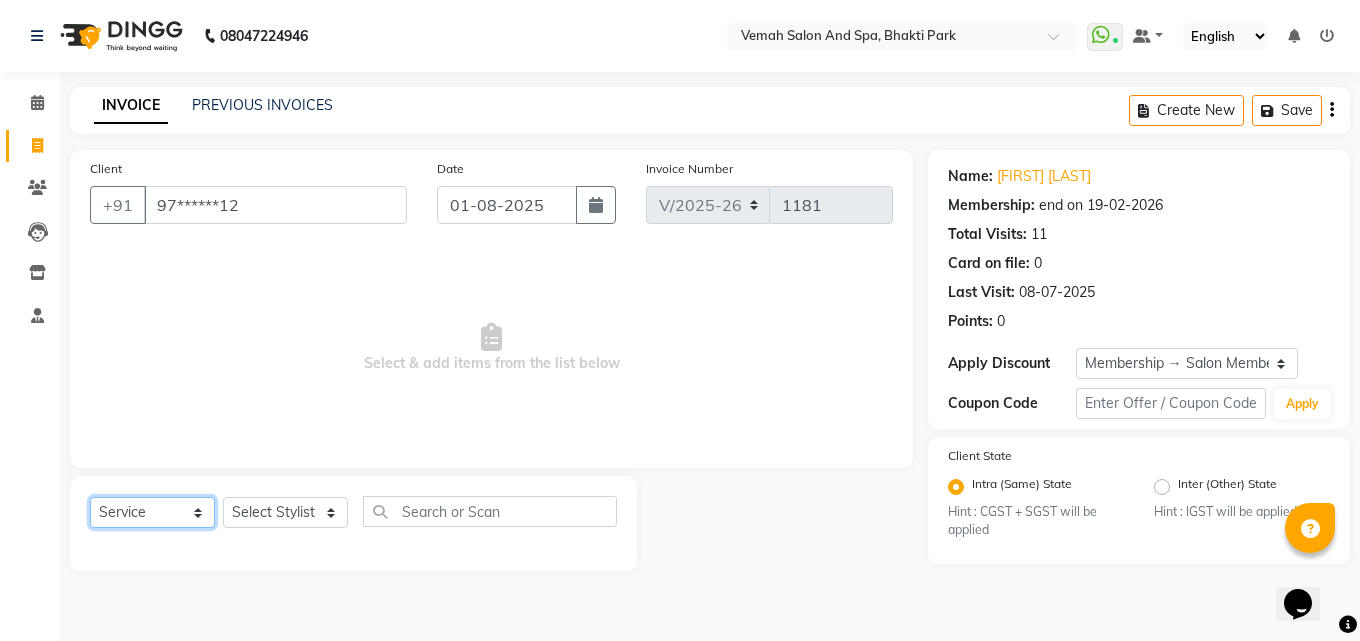 click on "Select  Service  Product  Membership  Package Voucher Prepaid Gift Card" 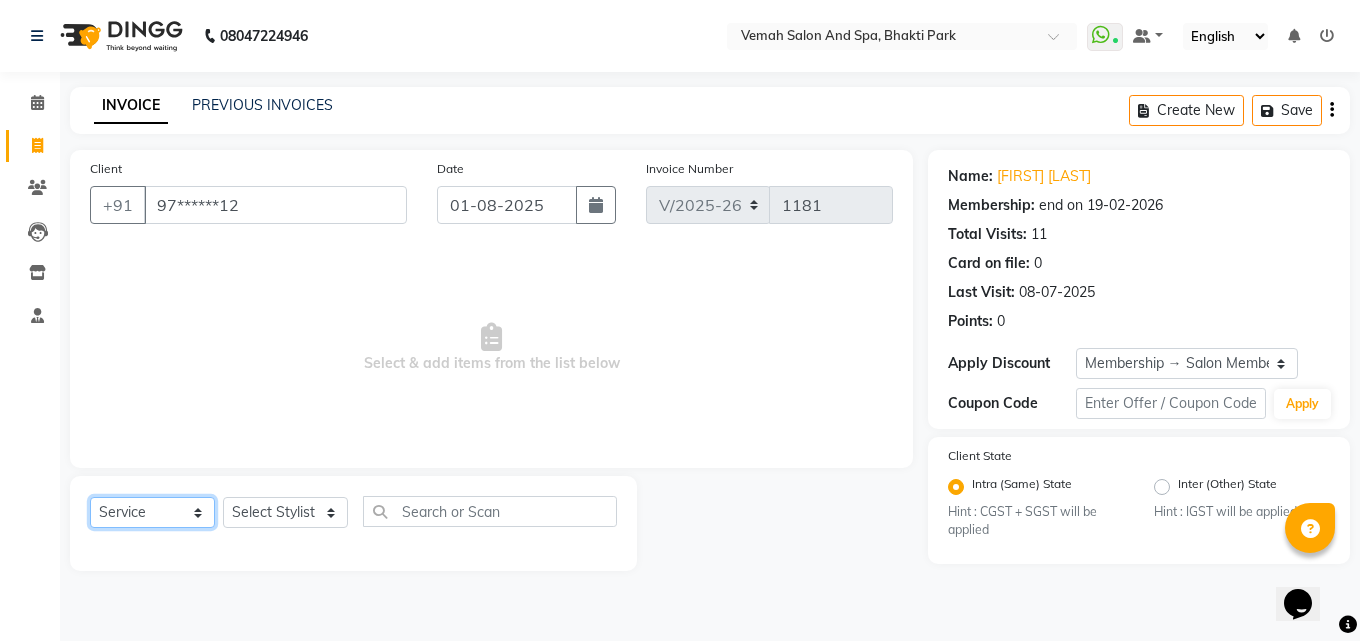 click on "Select  Service  Product  Membership  Package Voucher Prepaid Gift Card" 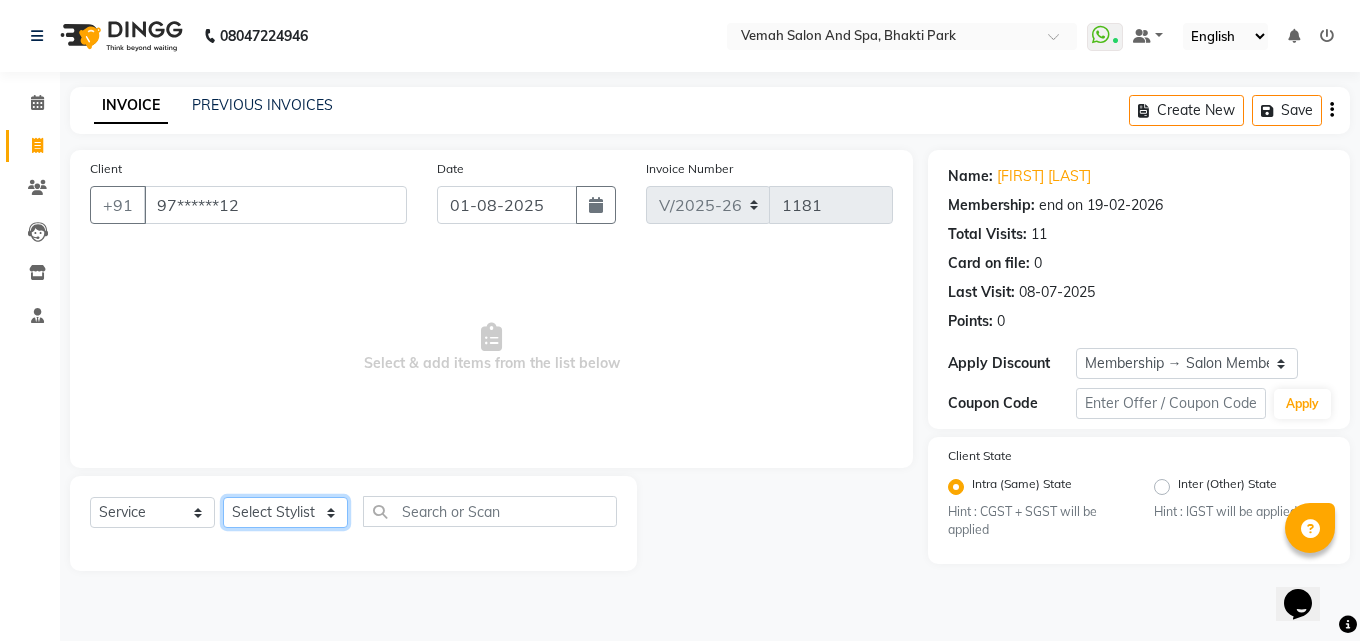 click on "[FIRST] [FIRST] [FIRST] [FIRST] [FIRST] [FIRST] [FIRST] [FIRST] [FIRST] [FIRST] [FIRST] [FIRST] [FIRST]" 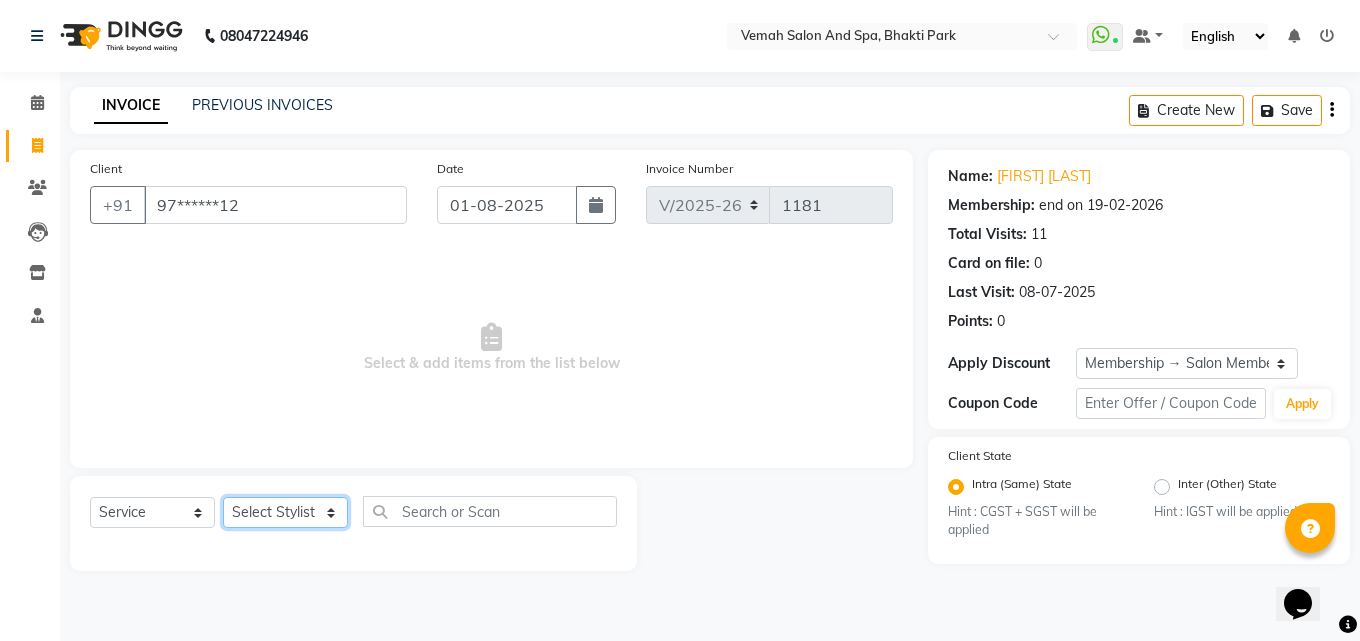 select on "66107" 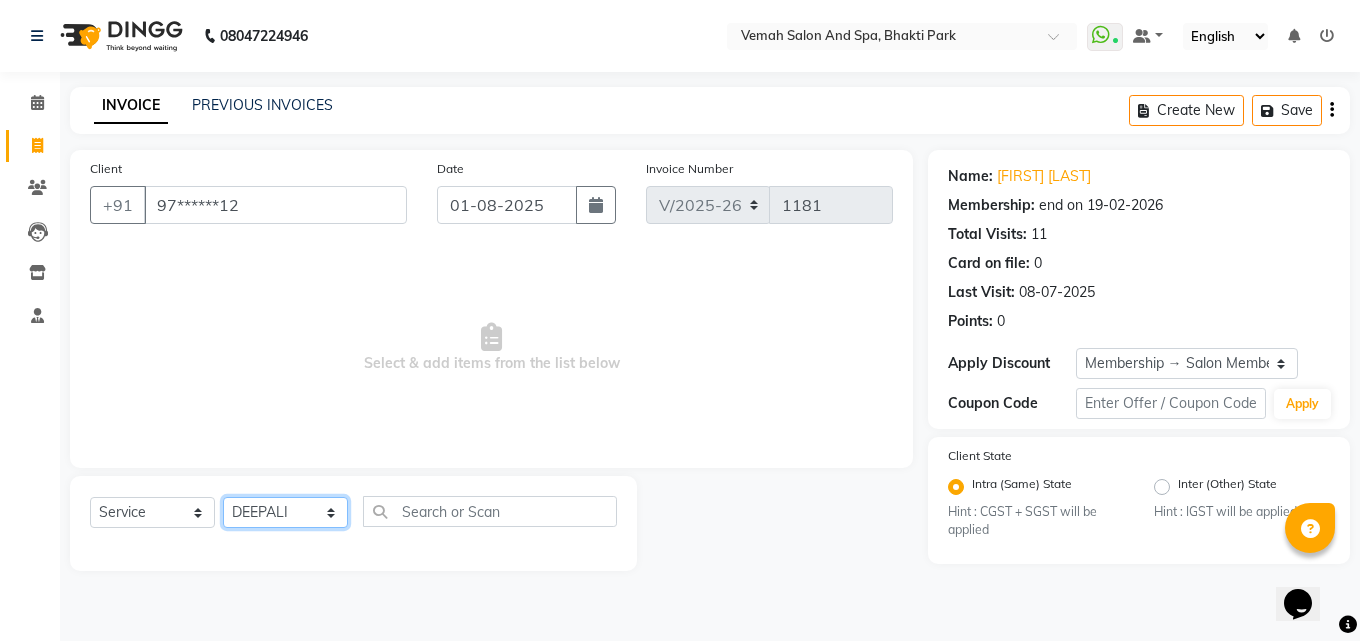 click on "[FIRST] [FIRST] [FIRST] [FIRST] [FIRST] [FIRST] [FIRST] [FIRST] [FIRST] [FIRST] [FIRST] [FIRST] [FIRST]" 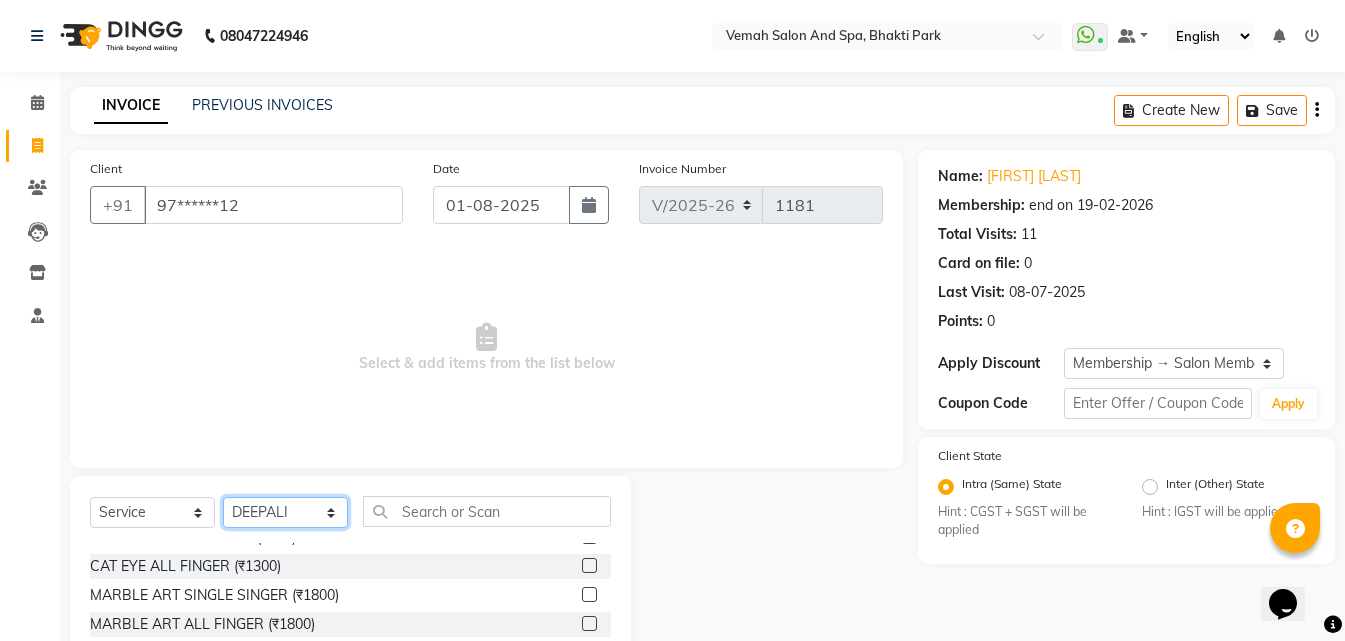 scroll, scrollTop: 800, scrollLeft: 0, axis: vertical 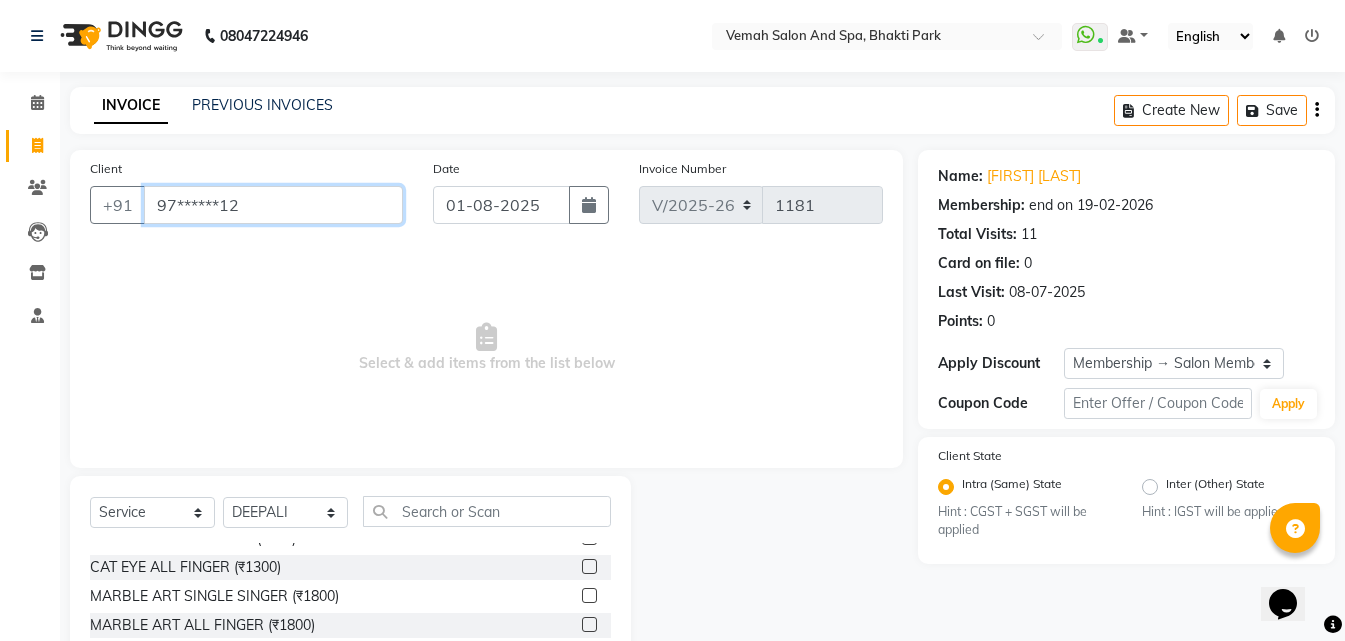 click on "97******12" at bounding box center [273, 205] 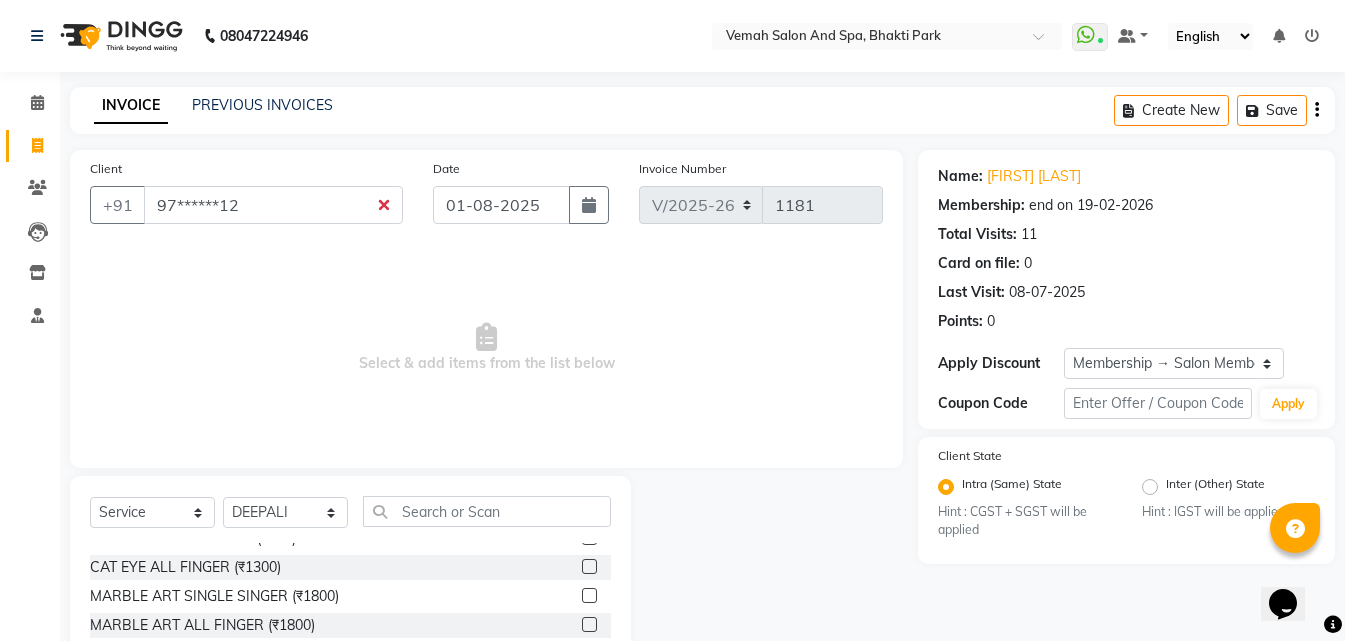 drag, startPoint x: 0, startPoint y: 2, endPoint x: 247, endPoint y: 343, distance: 421.0582 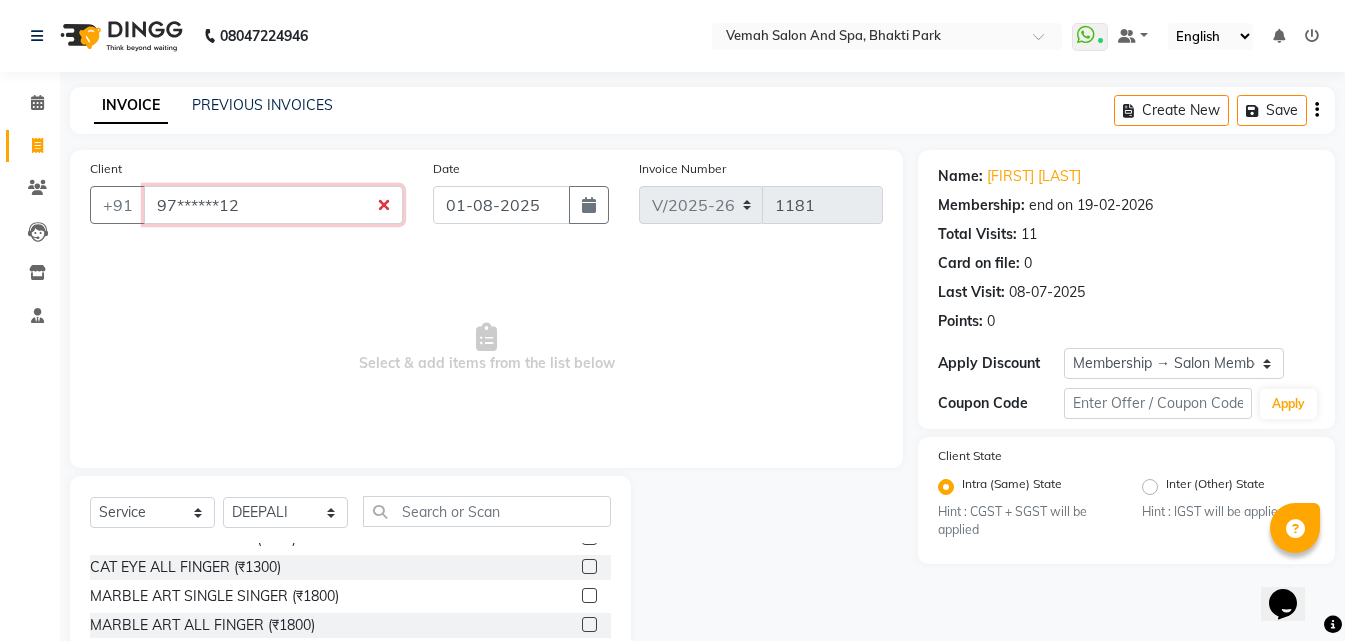 click on "97******12" at bounding box center (273, 205) 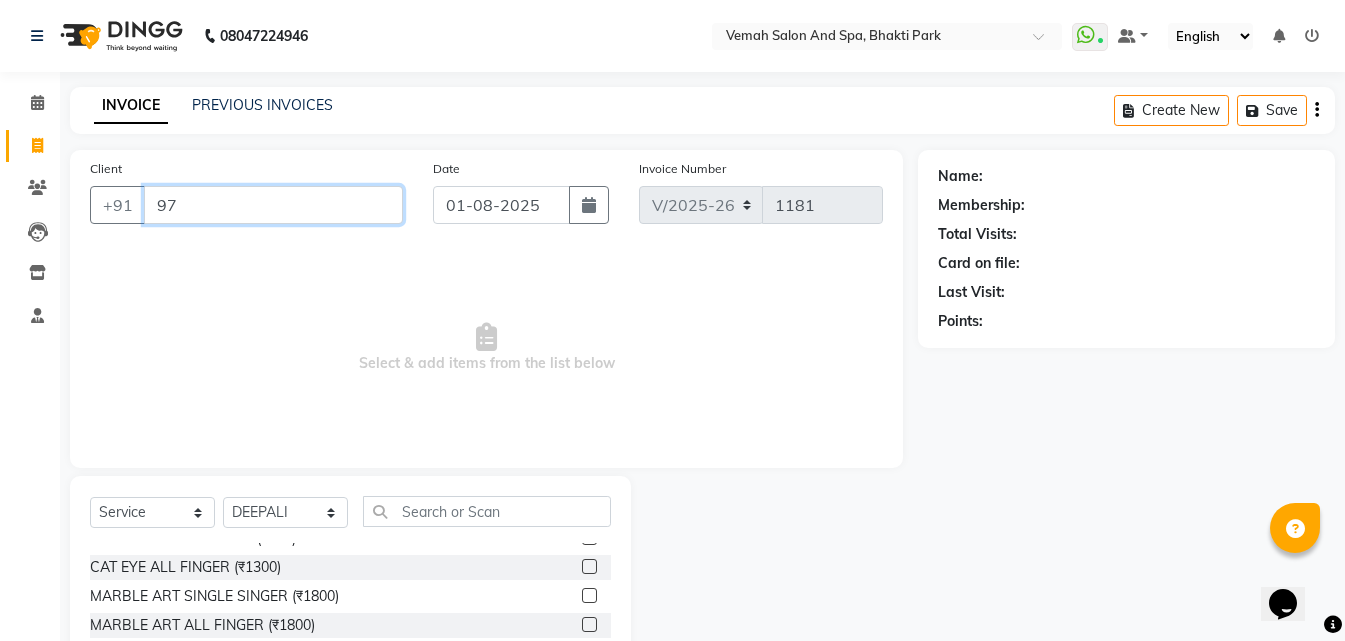 type on "9" 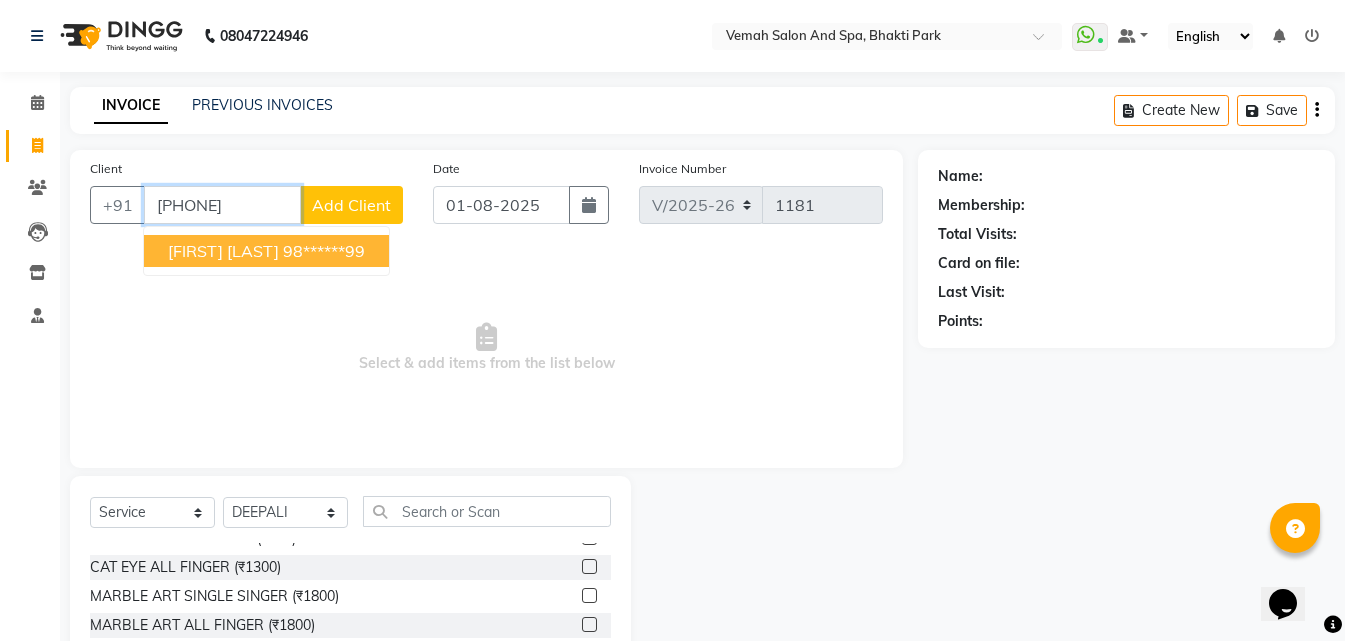 click on "[FIRST] [LAST] [PHONE]" at bounding box center [266, 251] 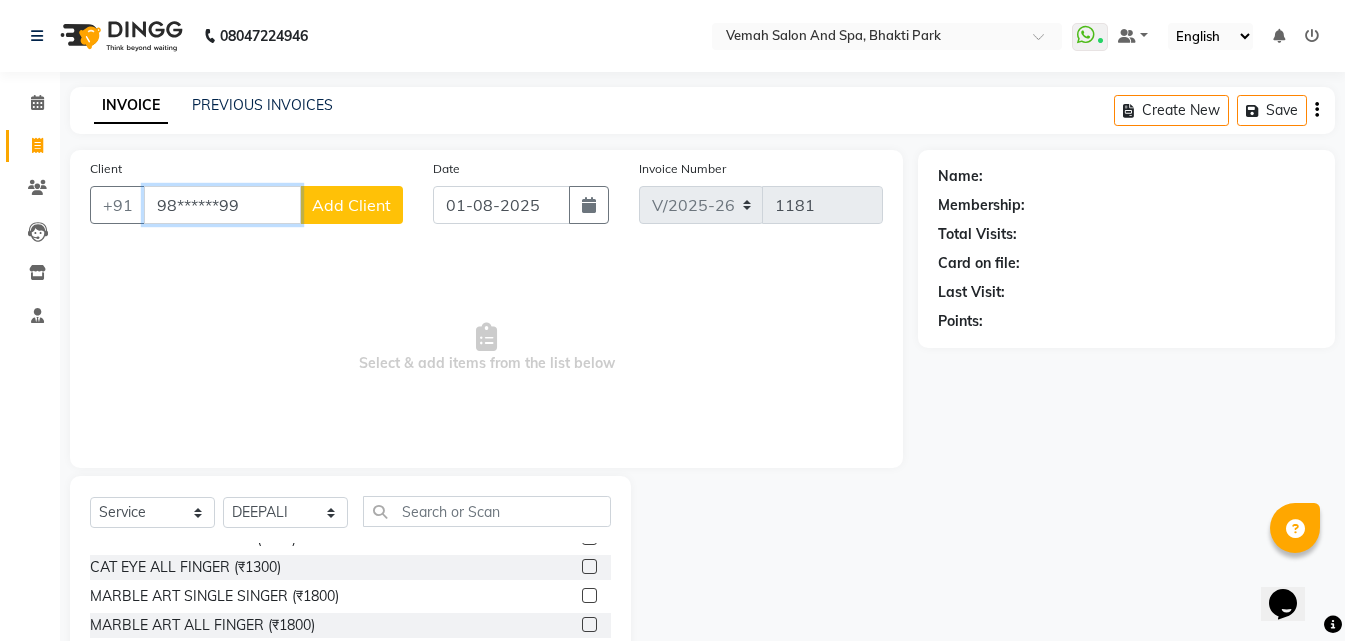 click on "98******99" at bounding box center (222, 205) 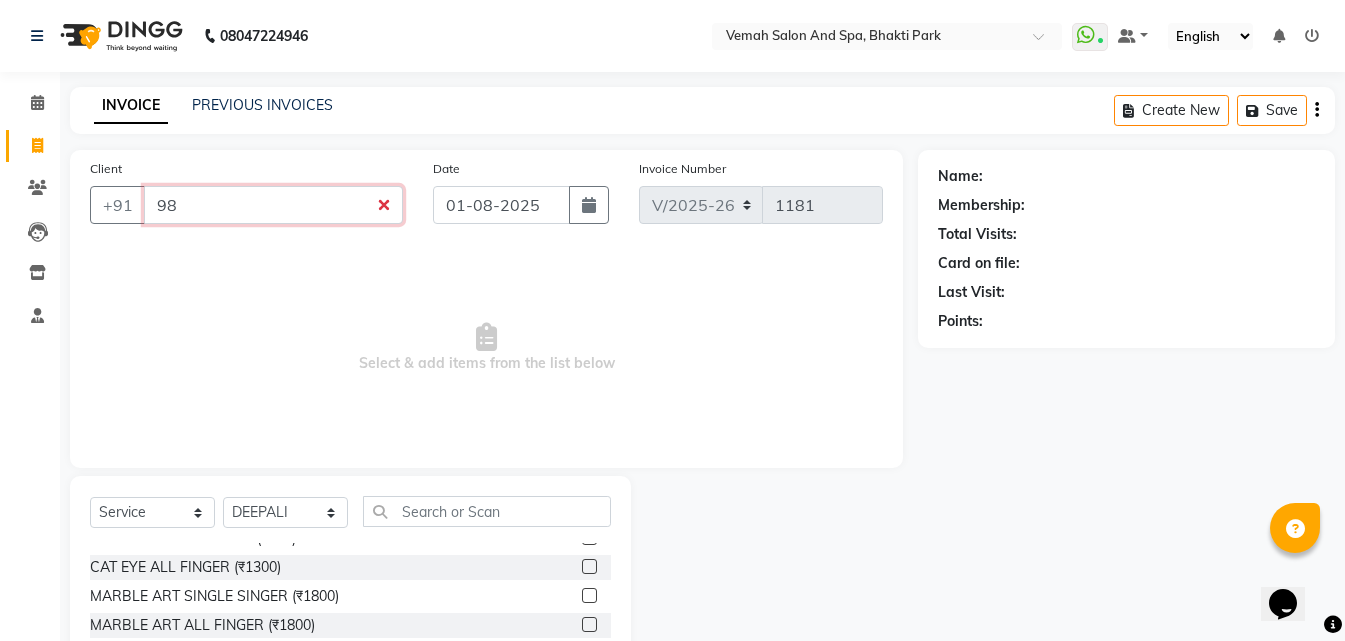 type on "9" 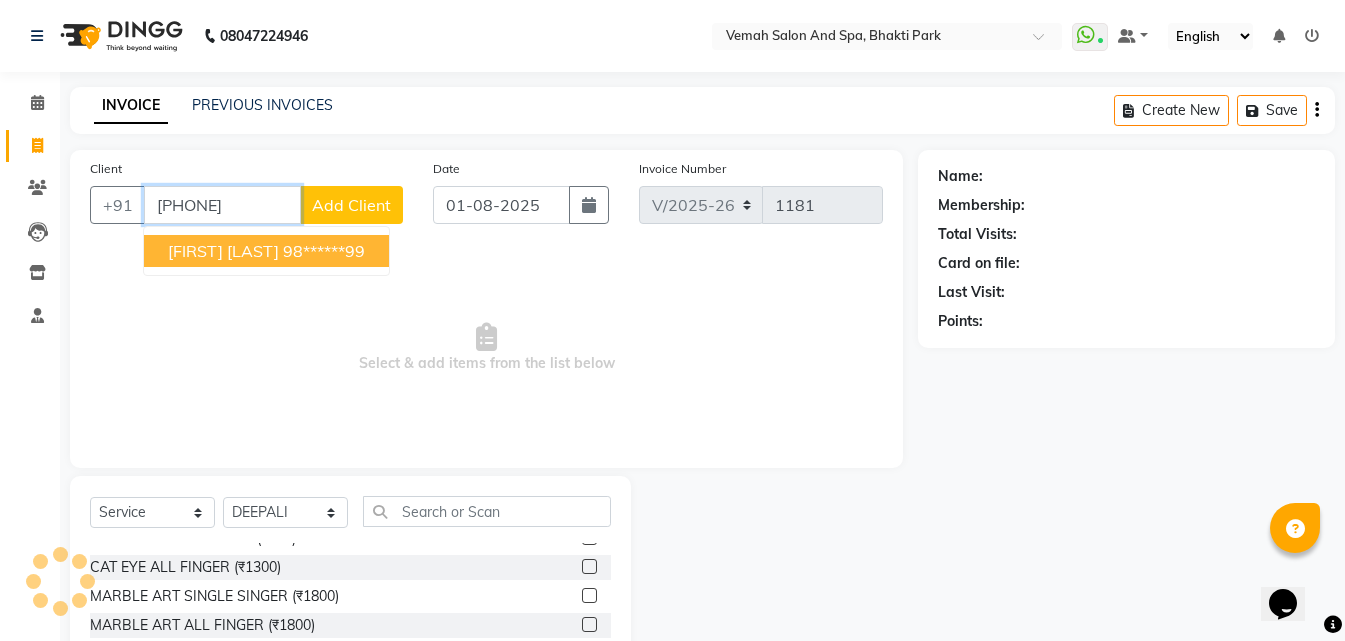 type on "[PHONE]" 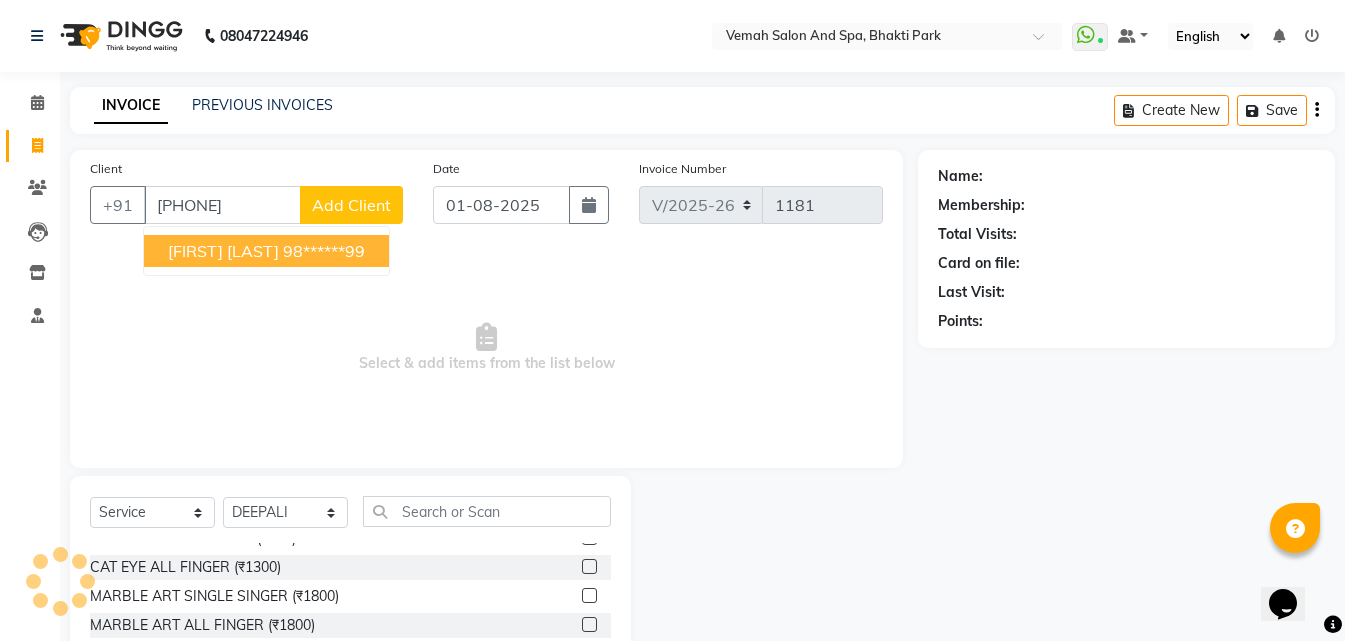 select on "1: Object" 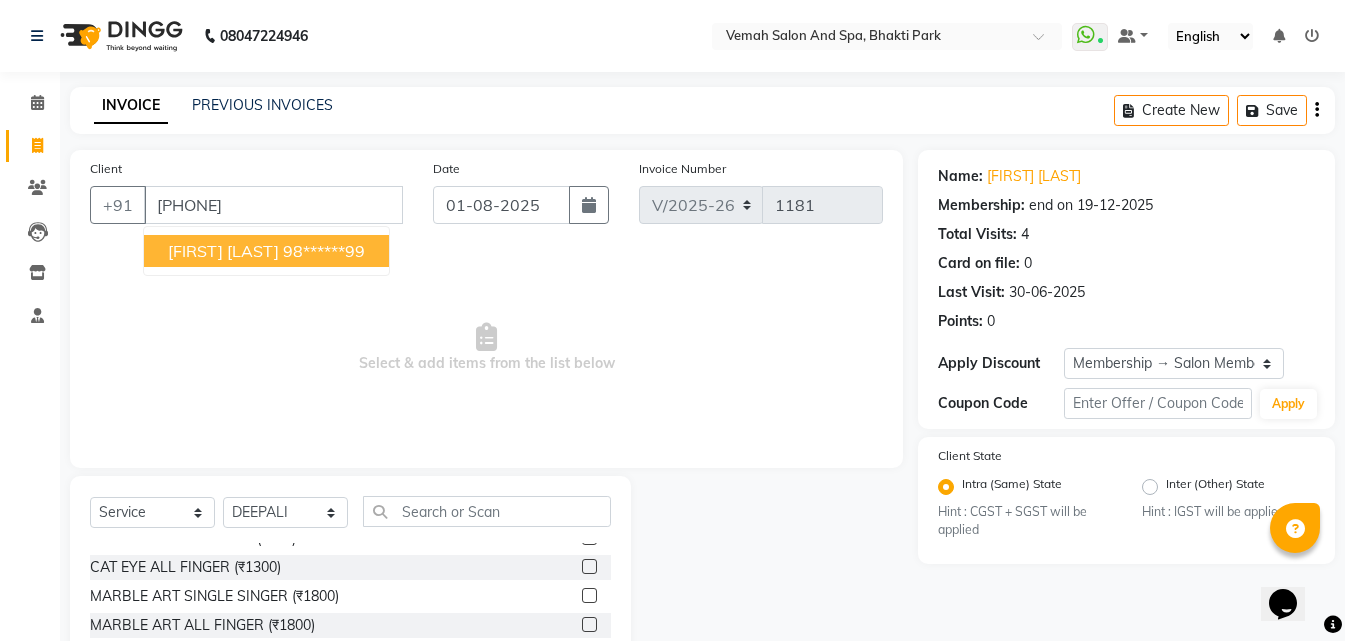 click on "[PHONE] [LOCATION] [LOCATION] [DATE] [TIME] [DATE] [TIME]" 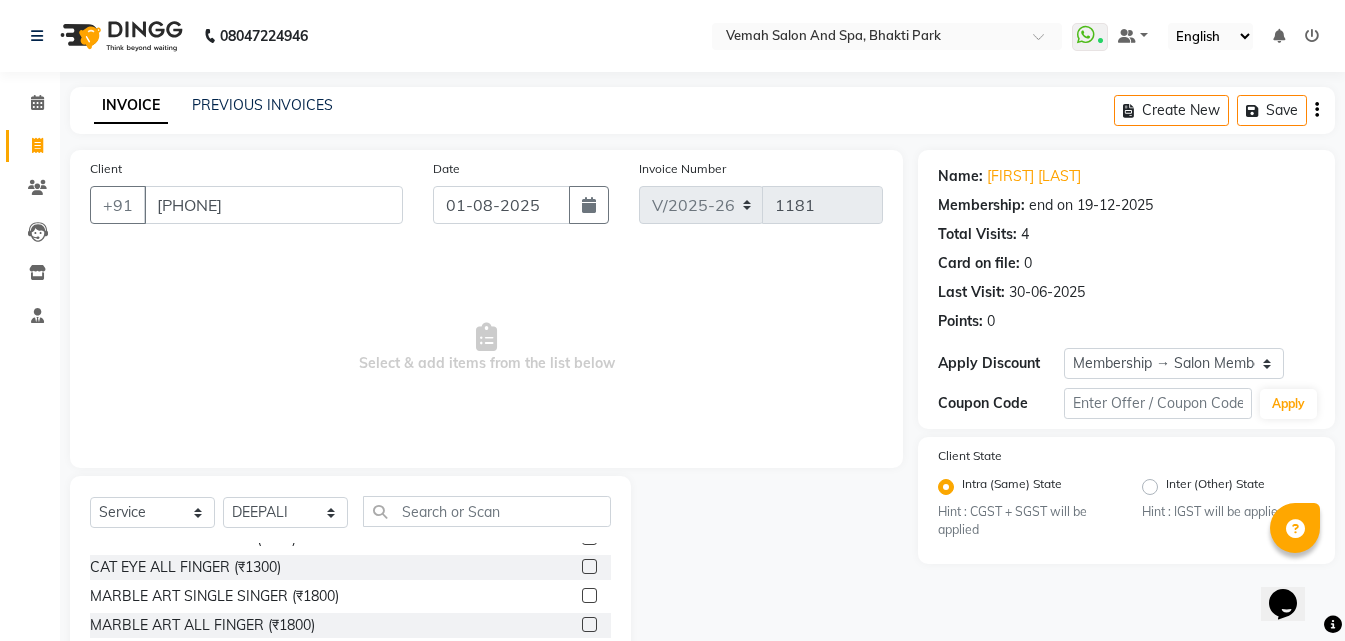 scroll, scrollTop: 160, scrollLeft: 0, axis: vertical 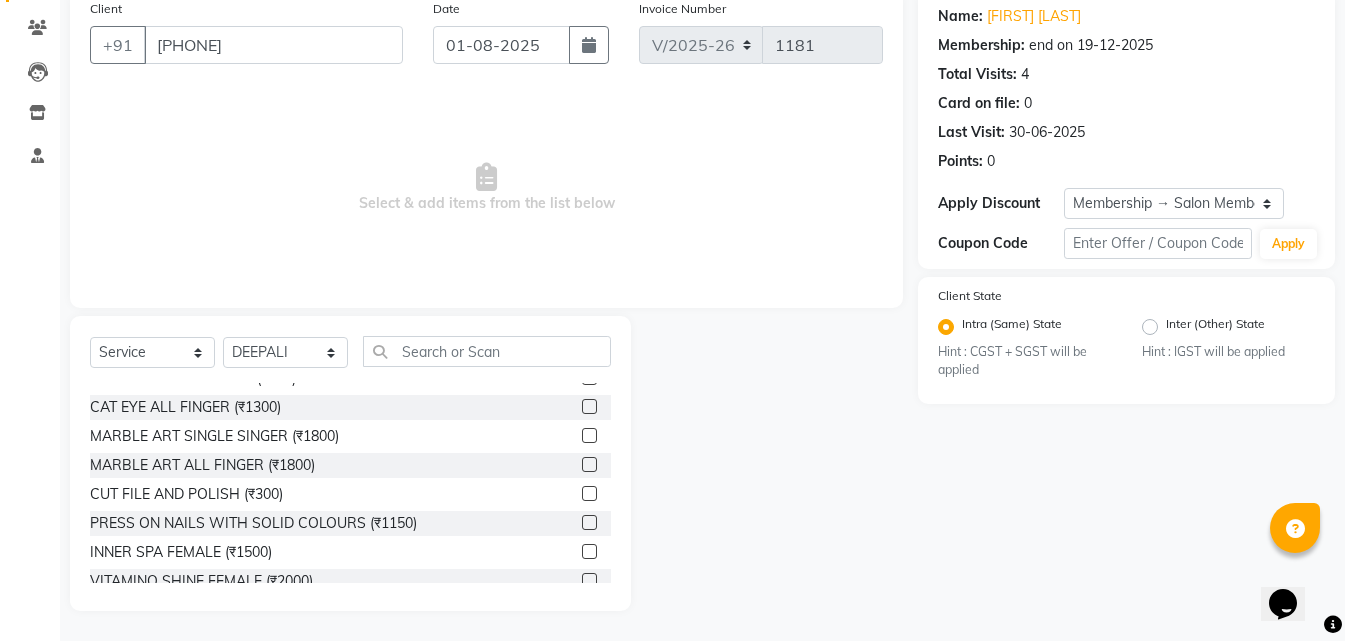 click on "Select & add items from the list below" at bounding box center [486, 188] 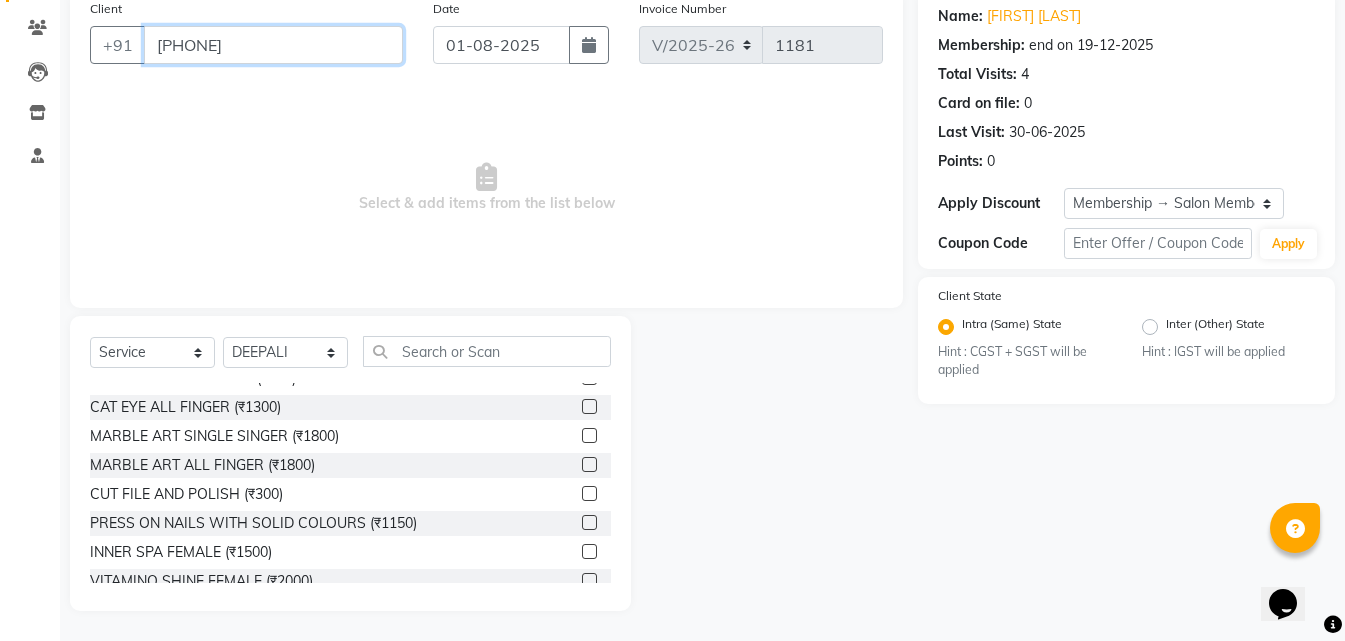 click on "[PHONE]" at bounding box center [273, 45] 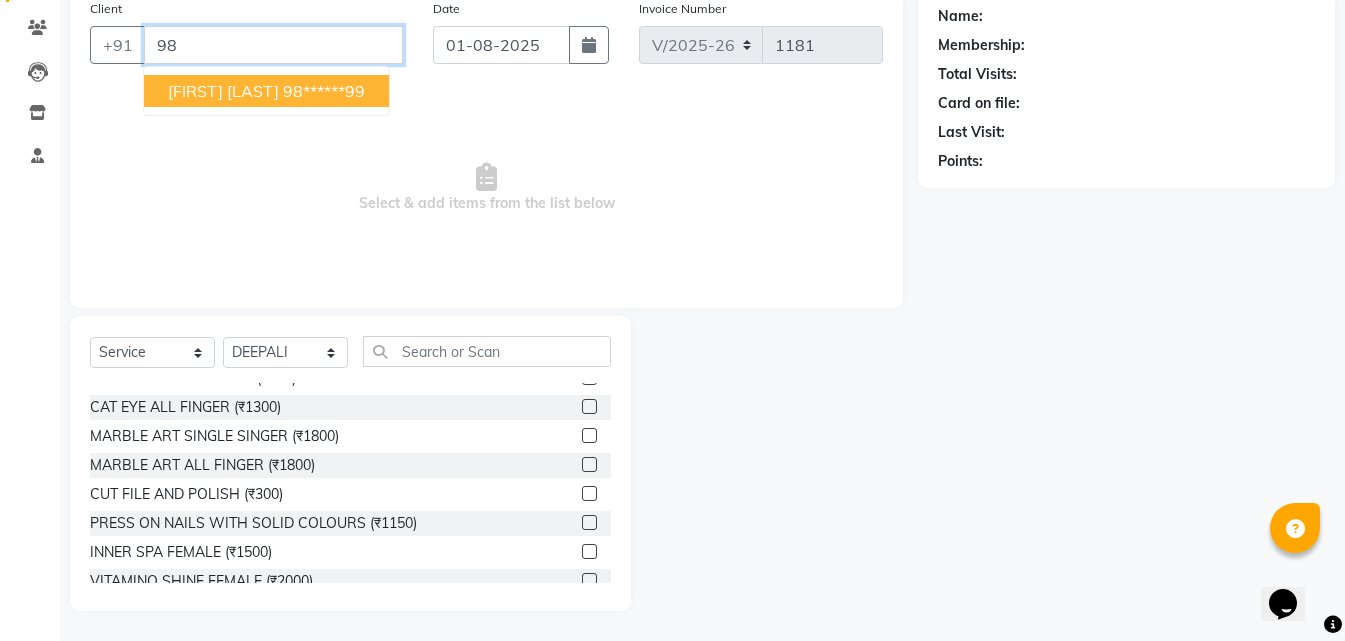 type on "9" 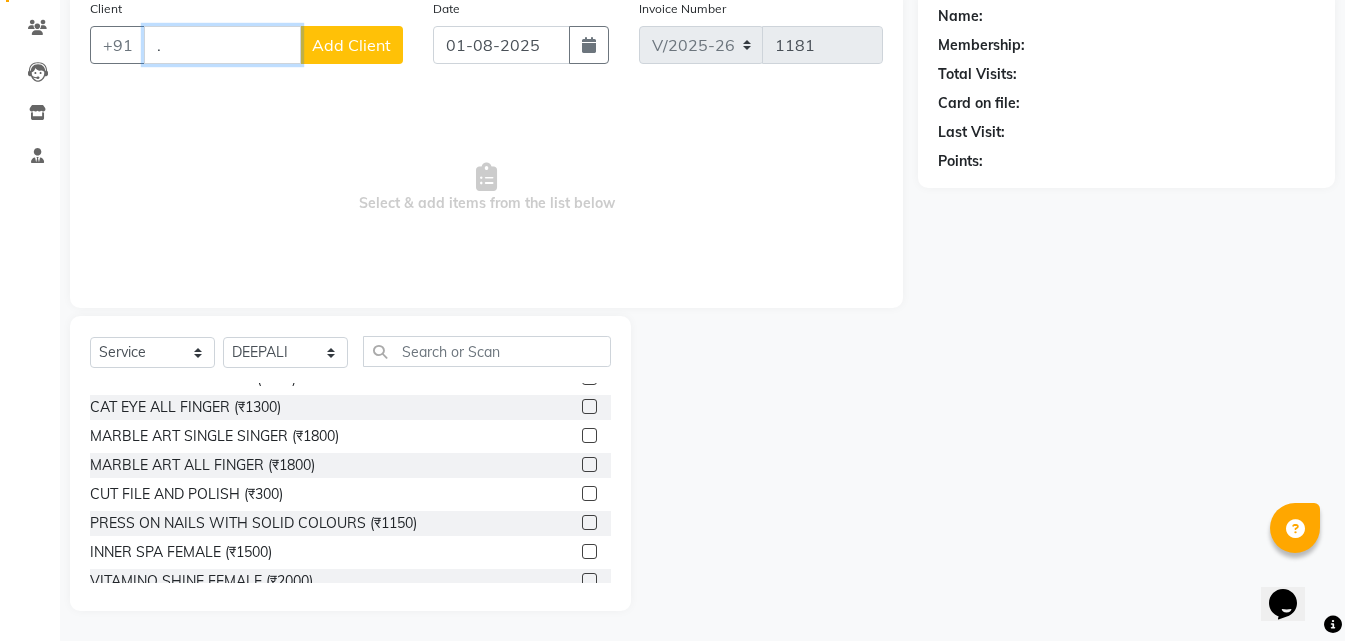 type on "." 